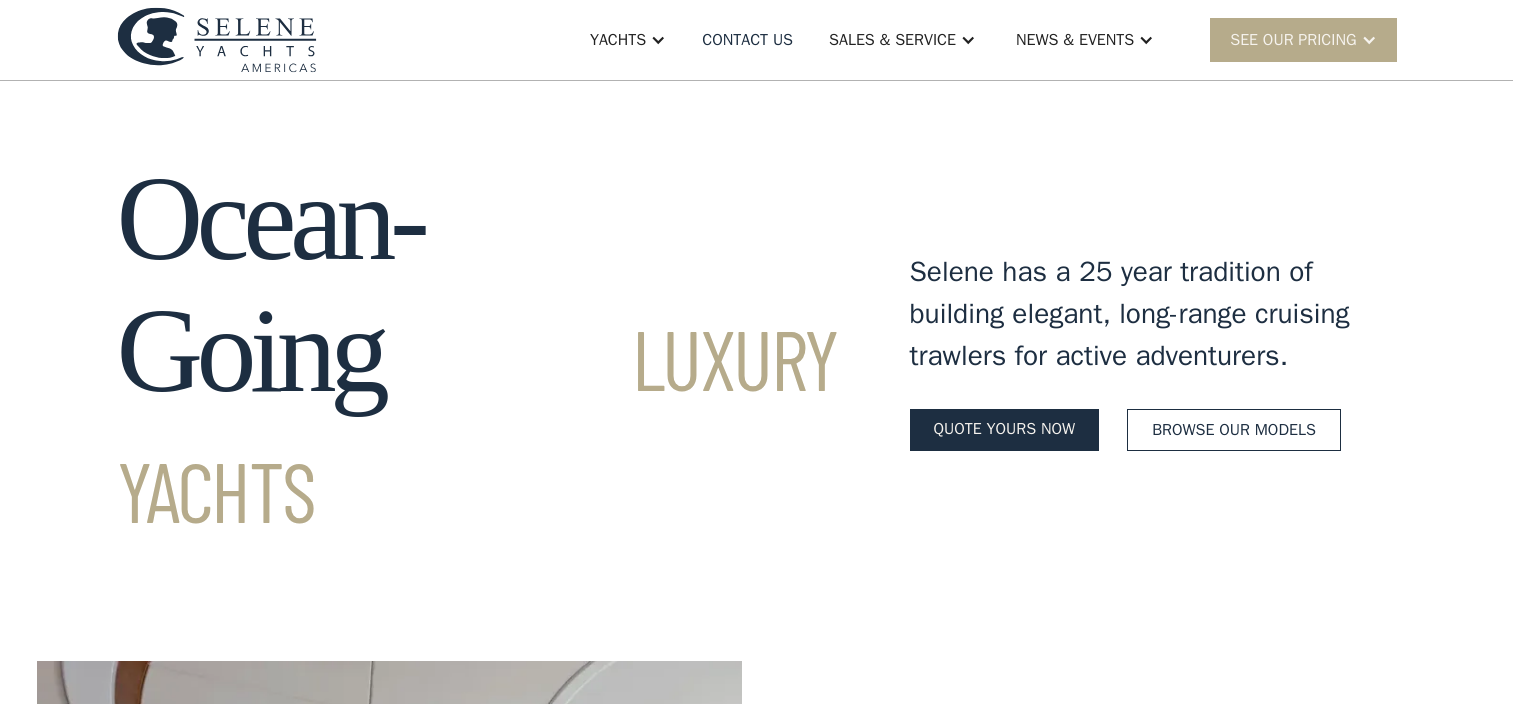 scroll, scrollTop: 0, scrollLeft: 0, axis: both 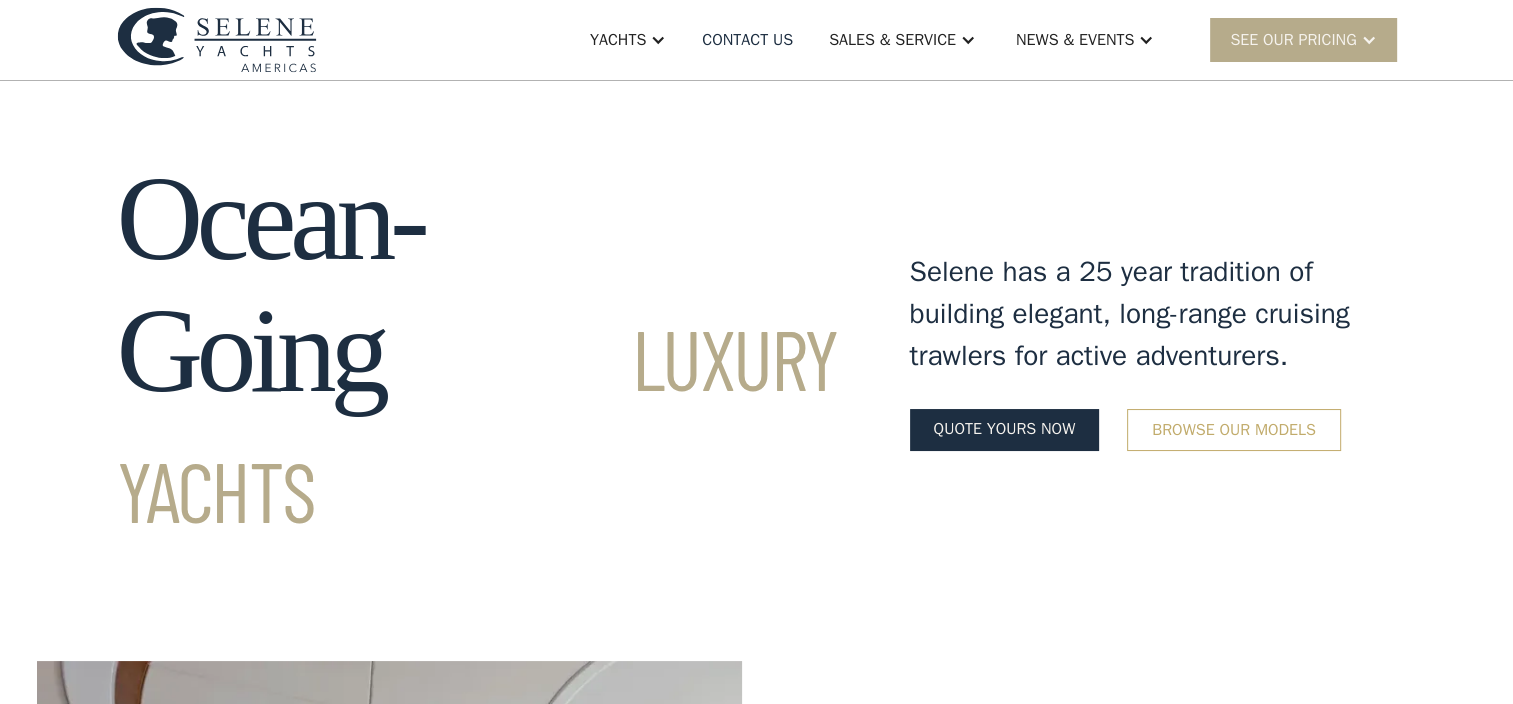 click on "Browse our models" at bounding box center [1234, 430] 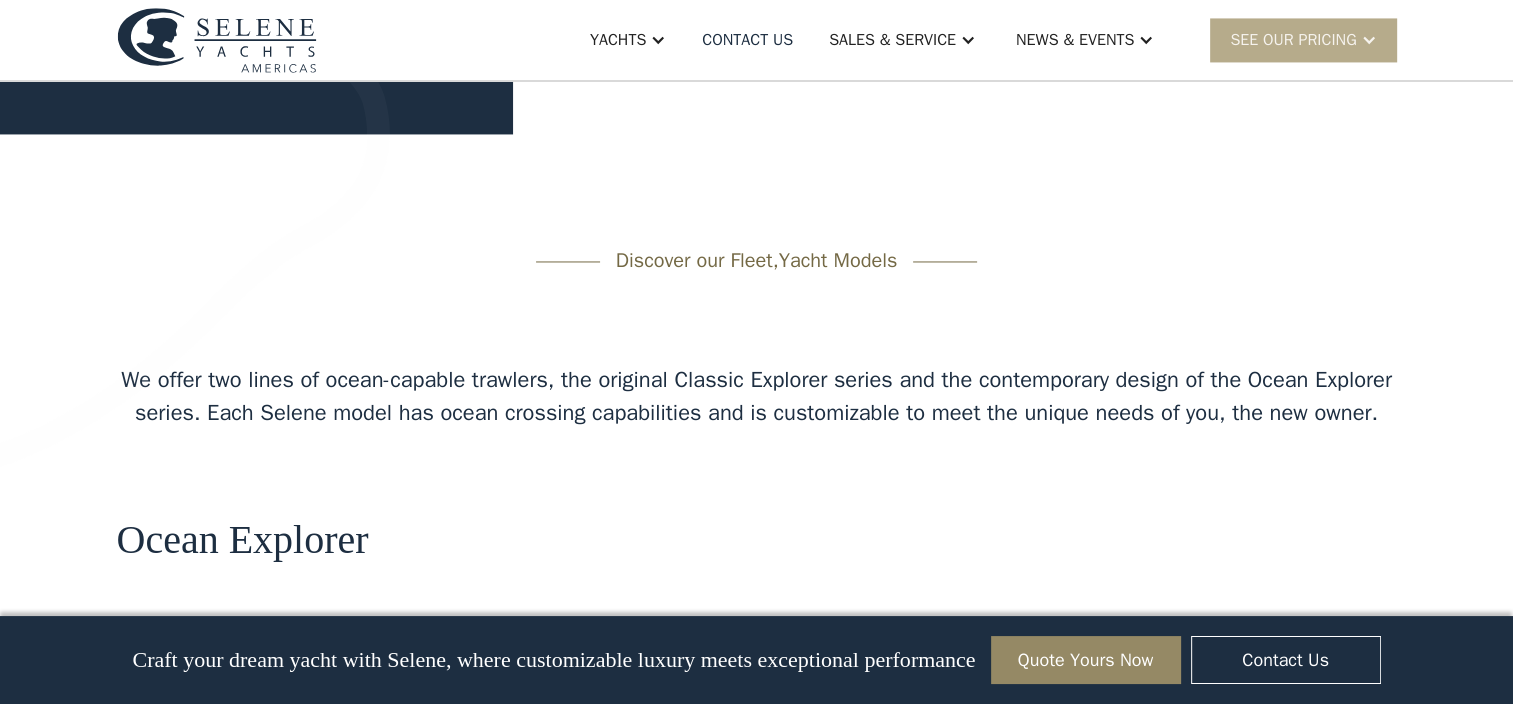scroll, scrollTop: 3210, scrollLeft: 0, axis: vertical 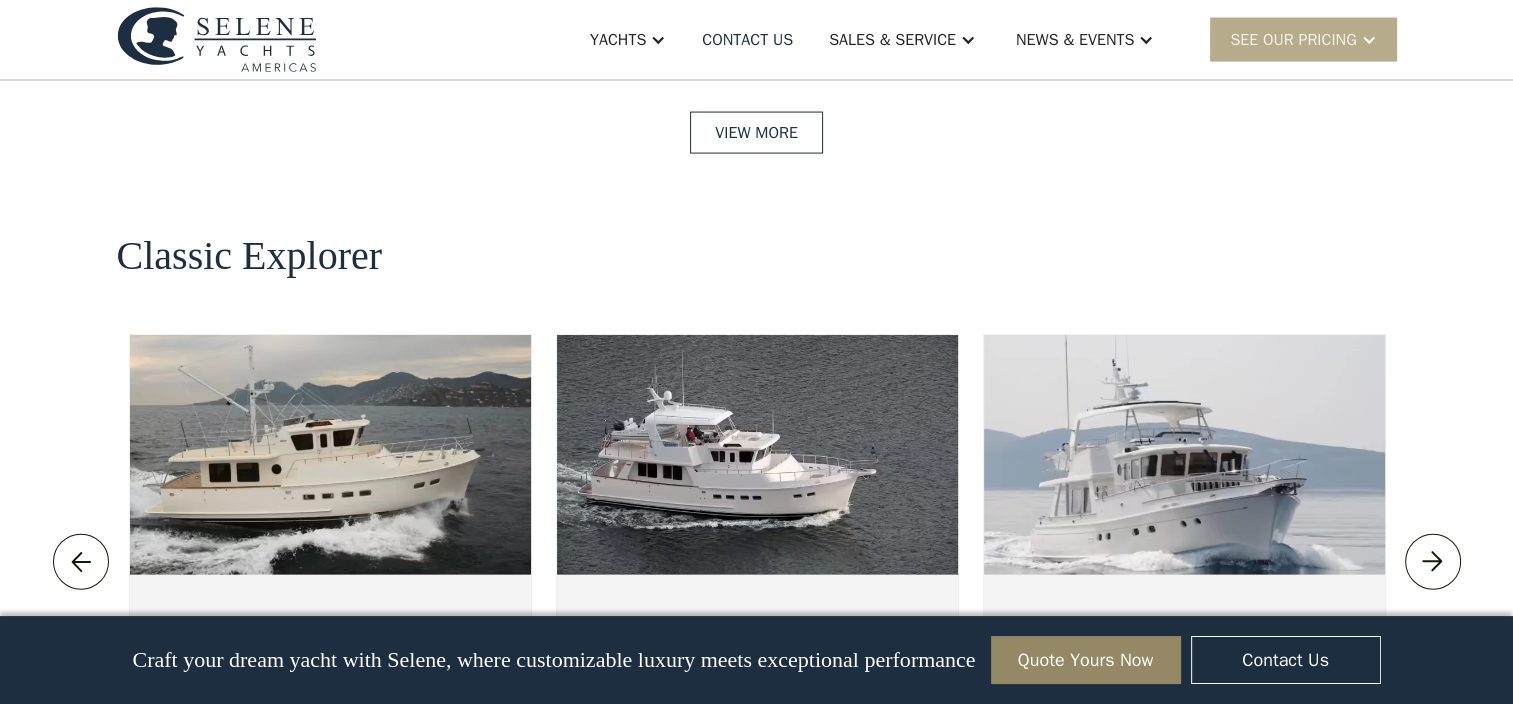 click at bounding box center [1432, 562] 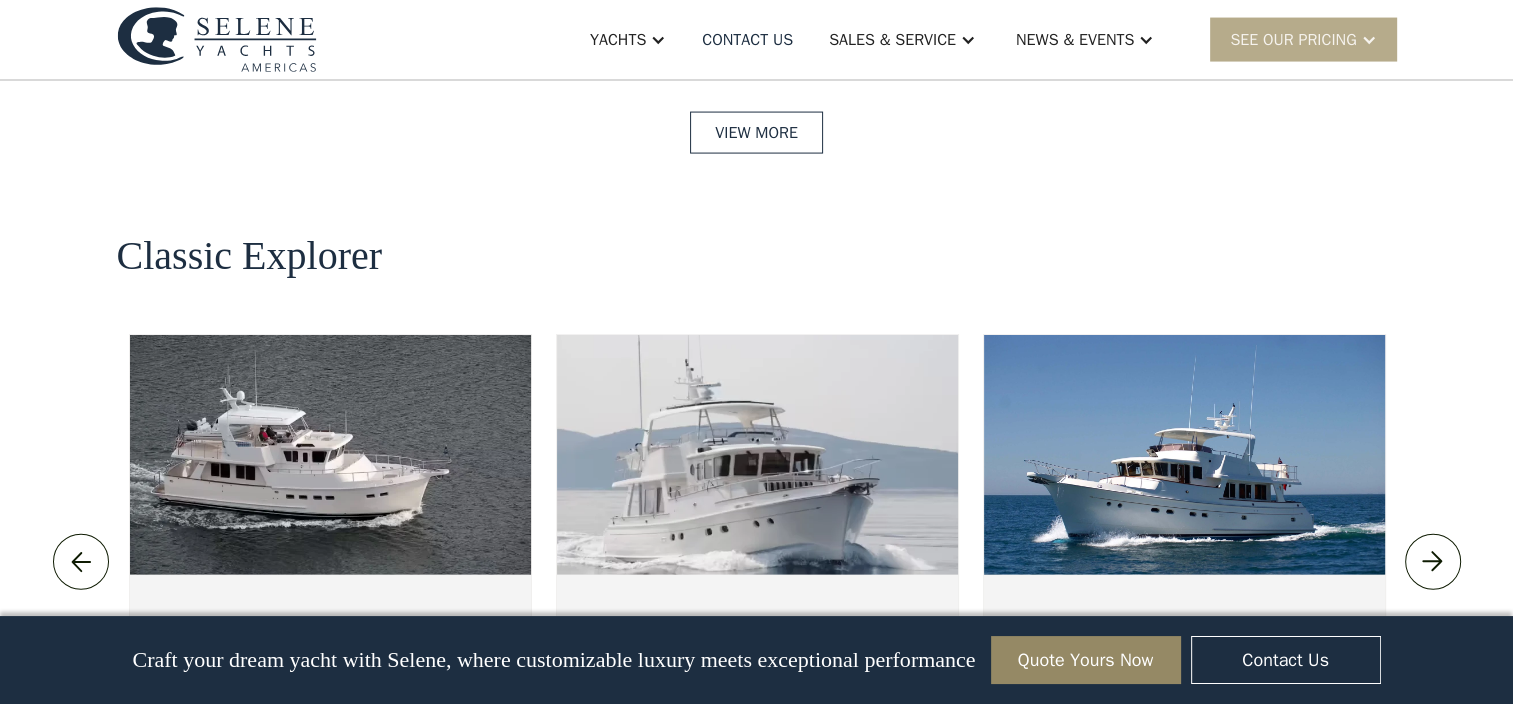 click at bounding box center (1432, 562) 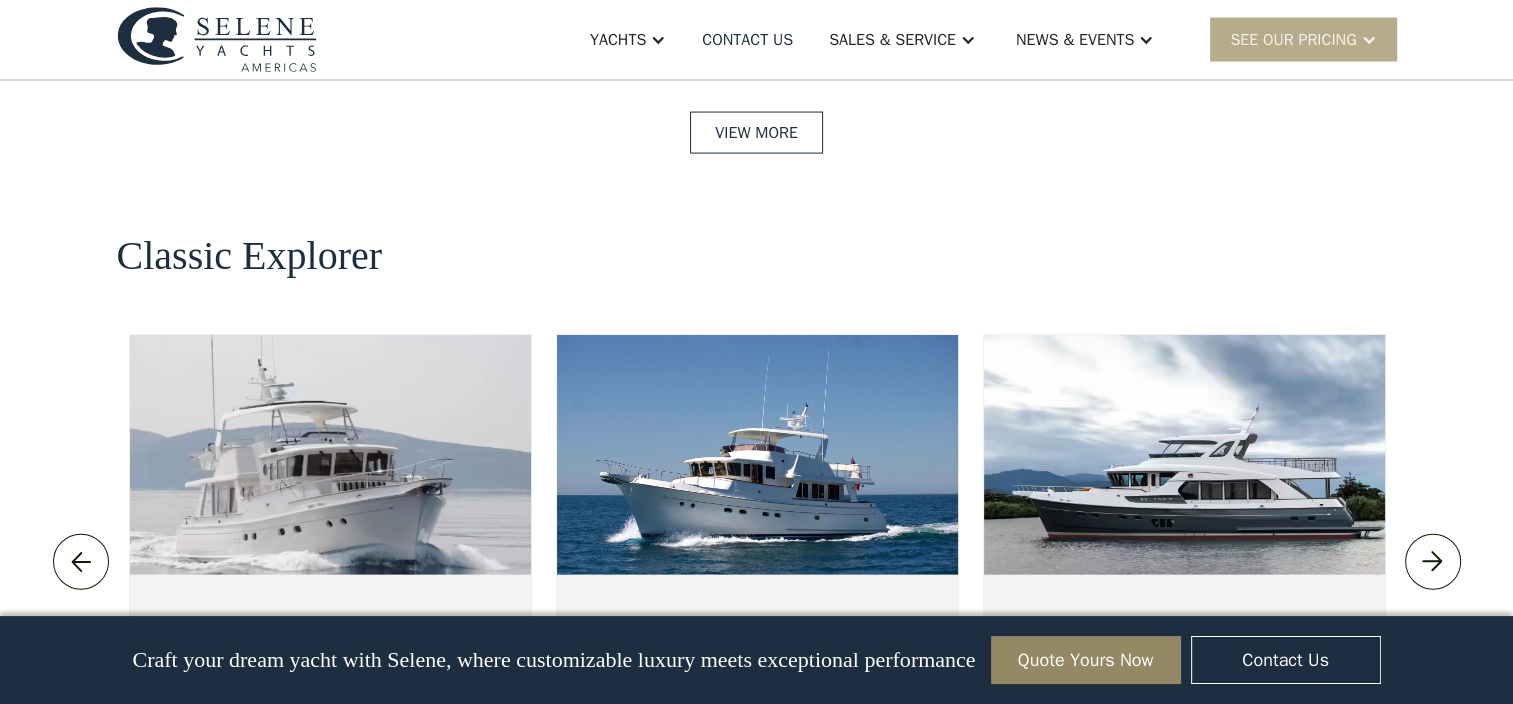 click at bounding box center [757, 455] 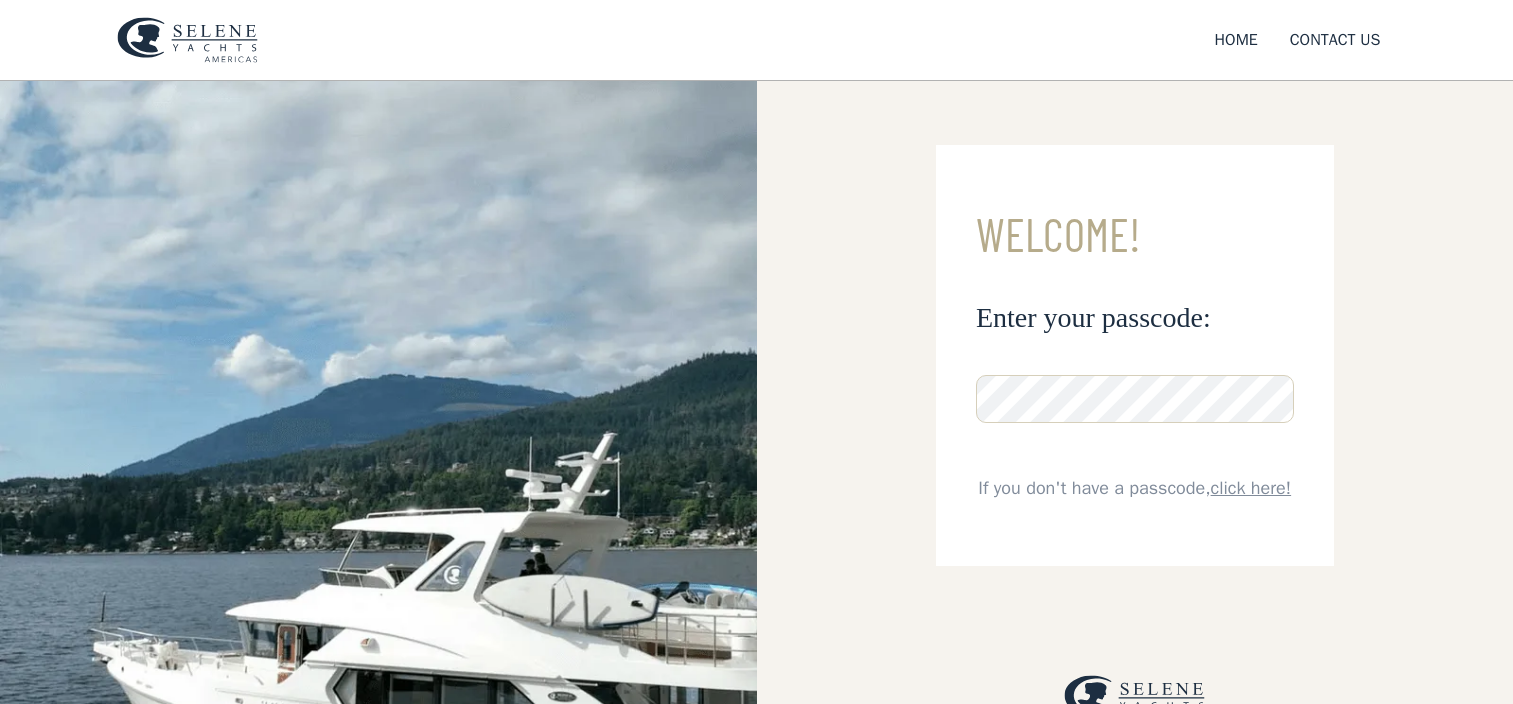 scroll, scrollTop: 0, scrollLeft: 0, axis: both 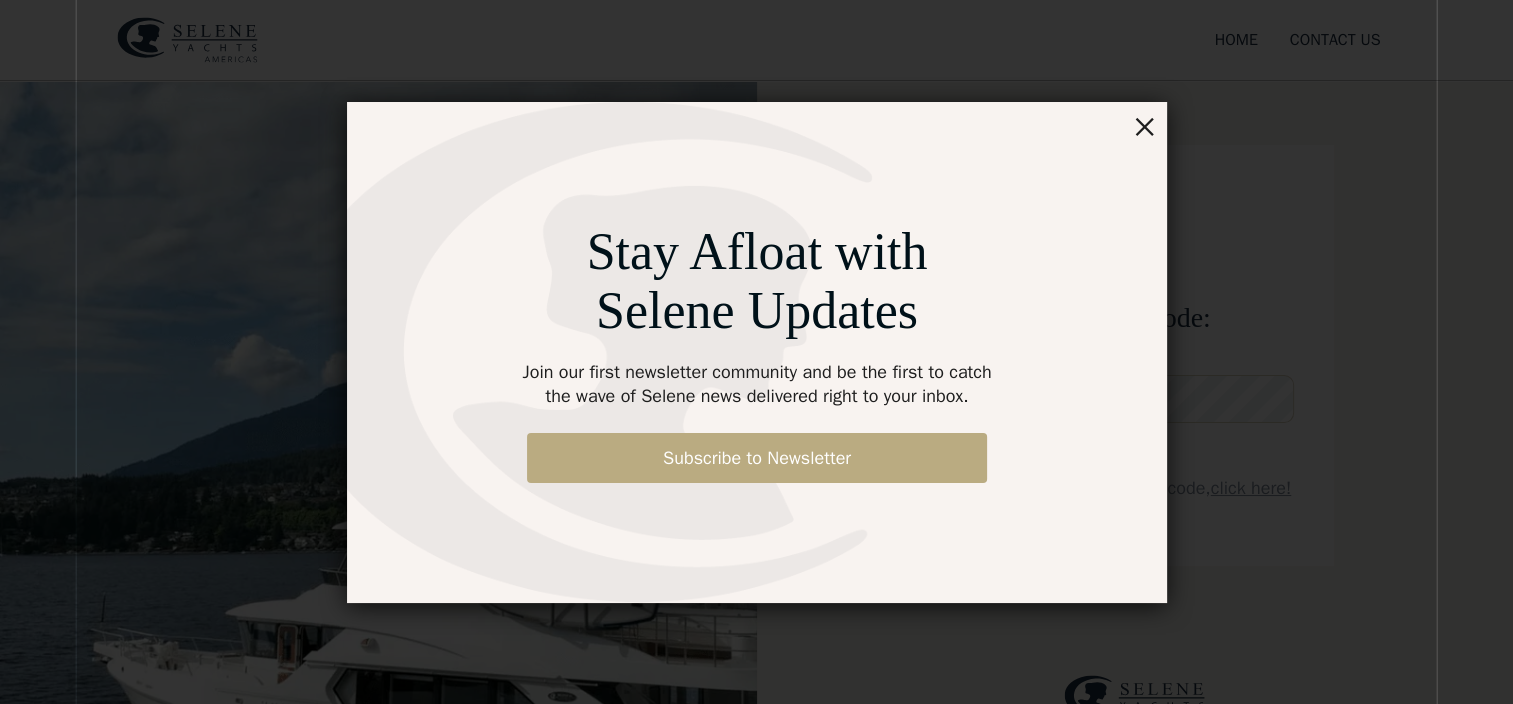 click on "Subscribe to Newsletter" at bounding box center [757, 458] 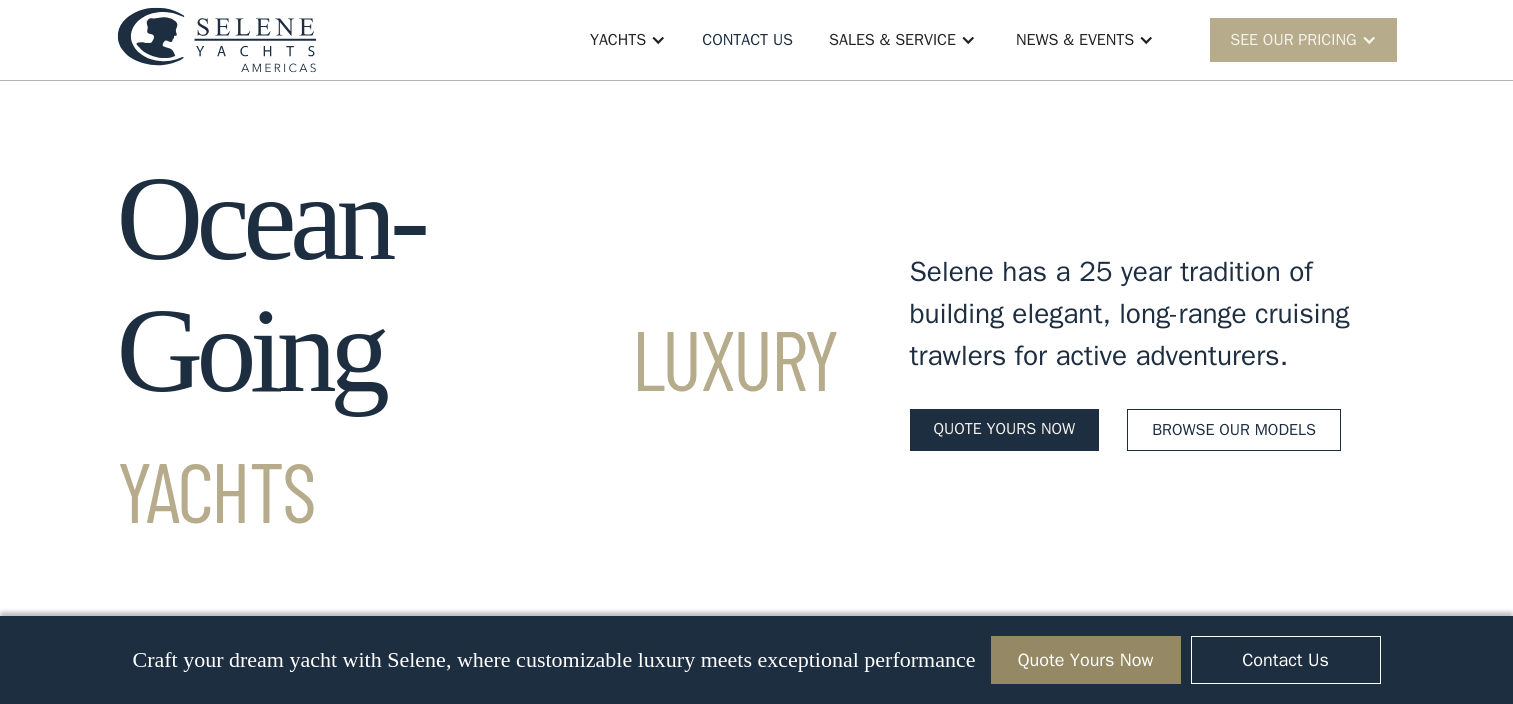 scroll, scrollTop: 9857, scrollLeft: 0, axis: vertical 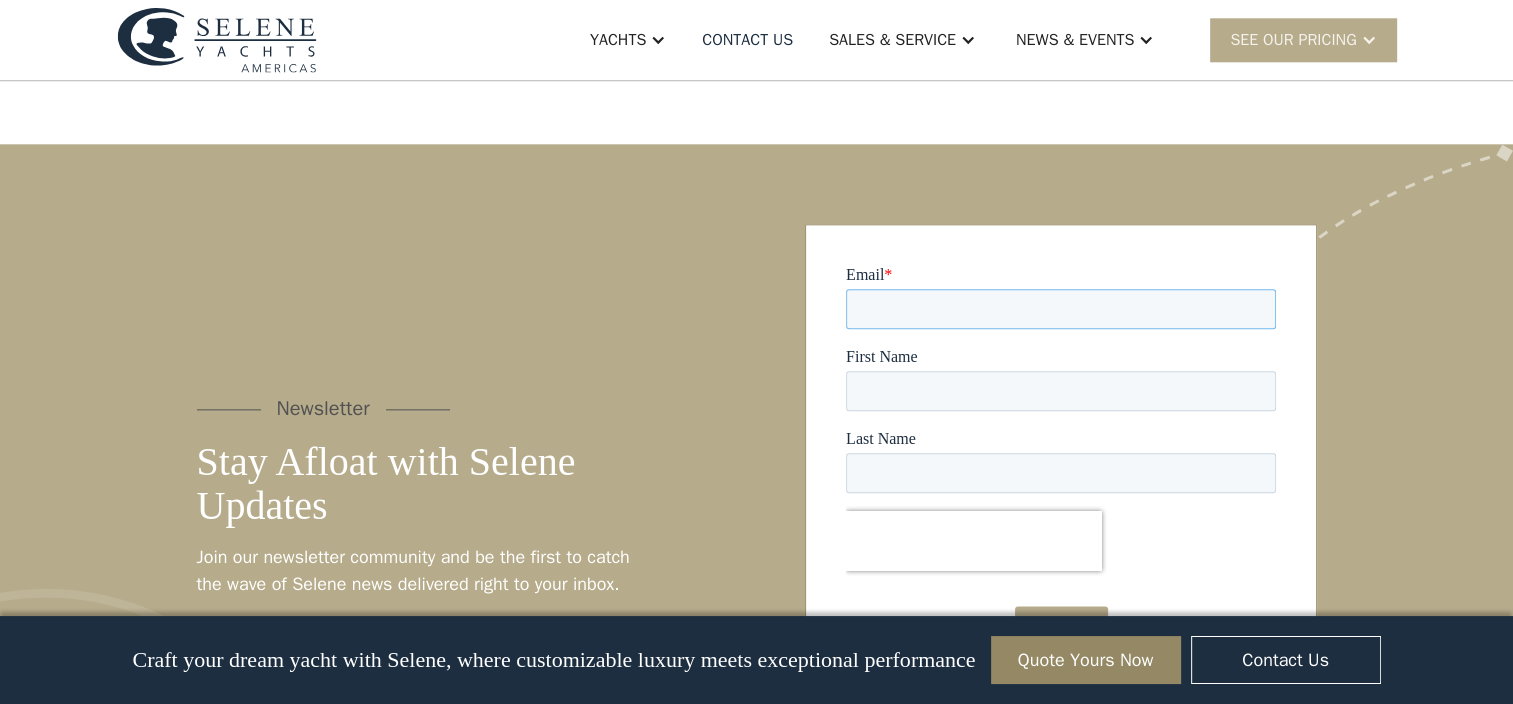 click on "Email *" at bounding box center (1060, 308) 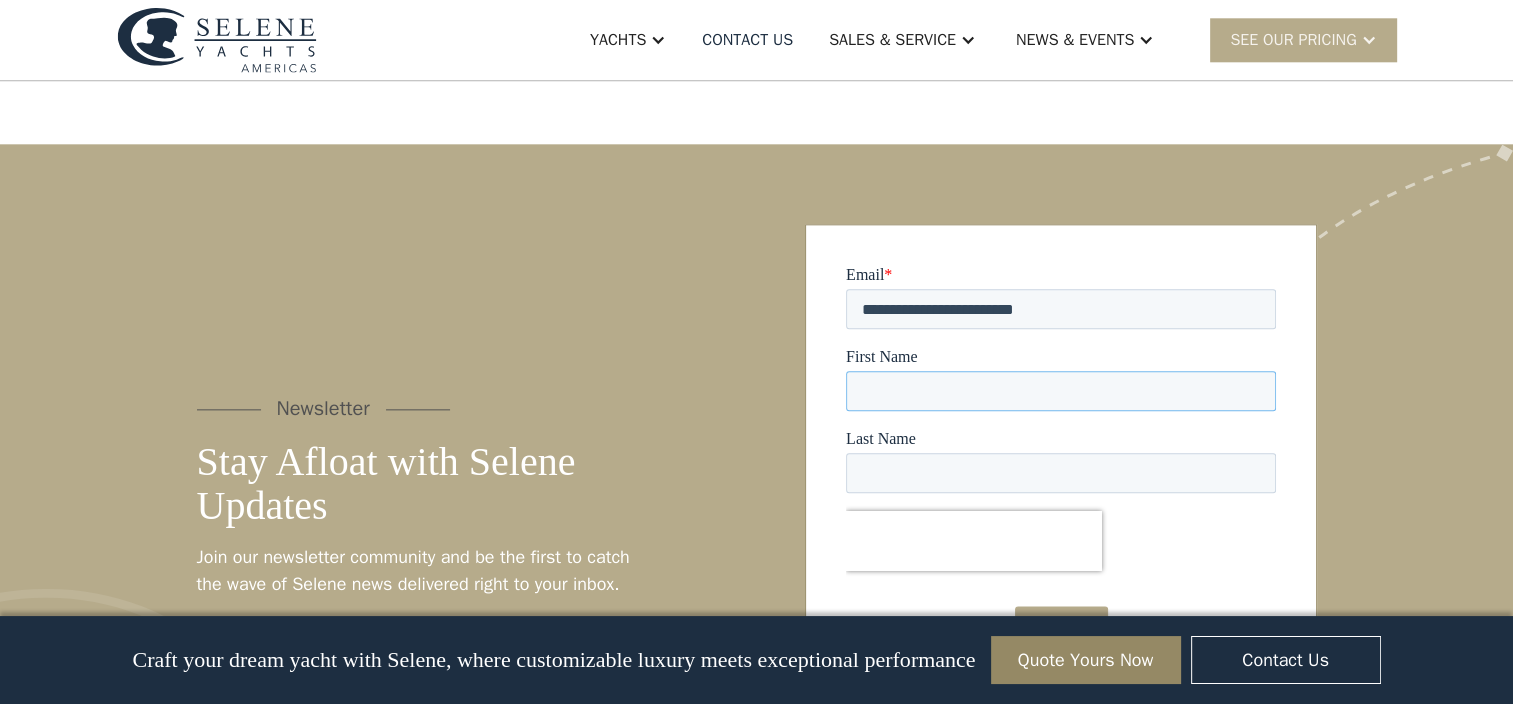 type on "******" 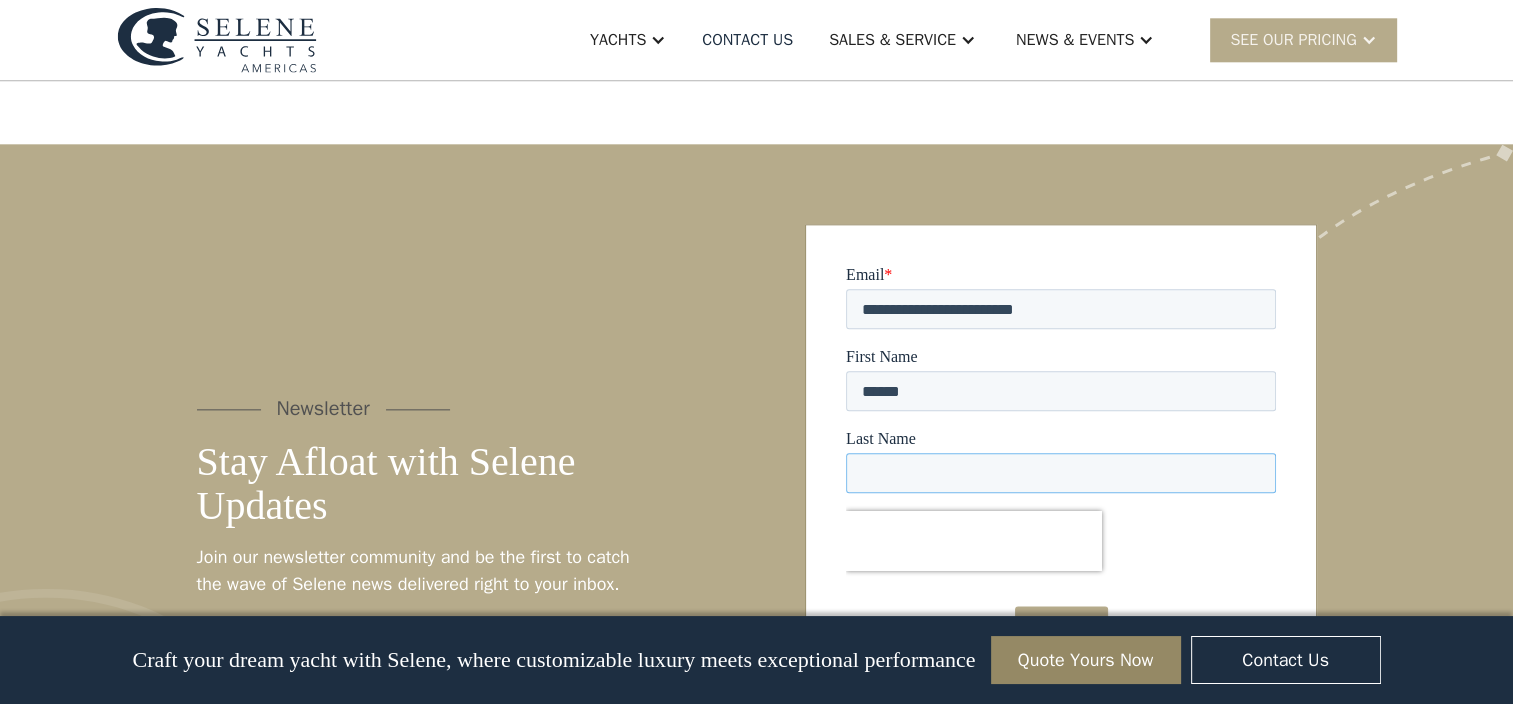 type on "*******" 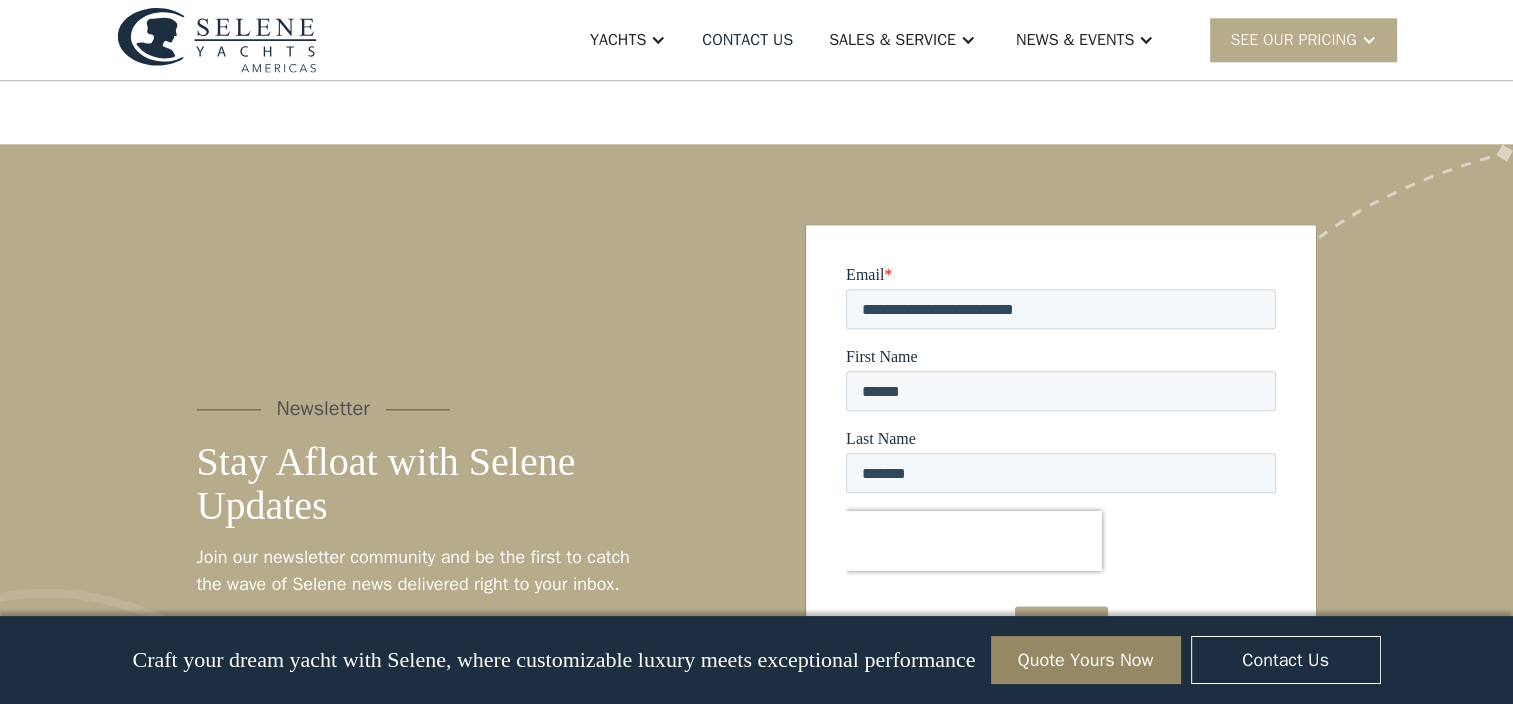 click on "*********" at bounding box center (1060, 624) 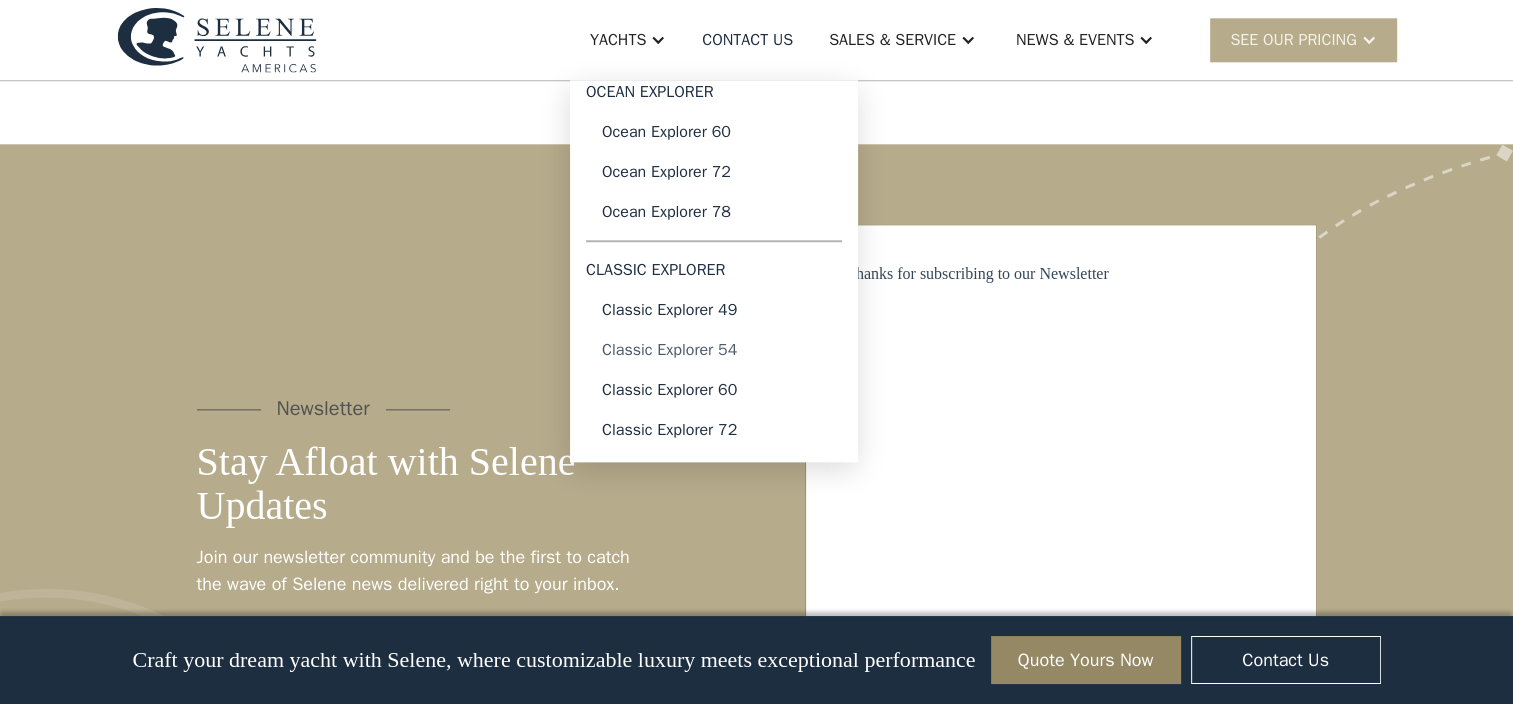 click on "Classic Explorer 54" at bounding box center (714, 350) 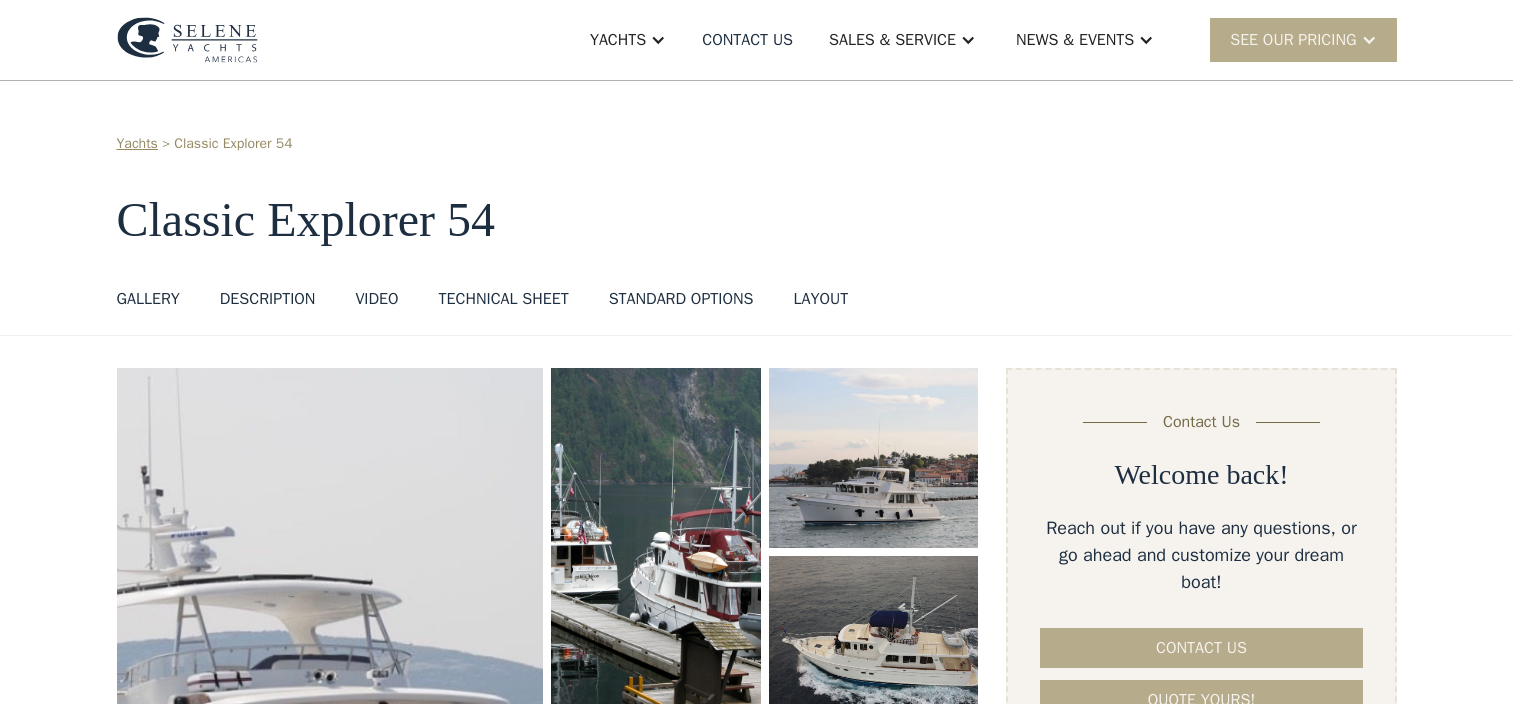 scroll, scrollTop: 0, scrollLeft: 0, axis: both 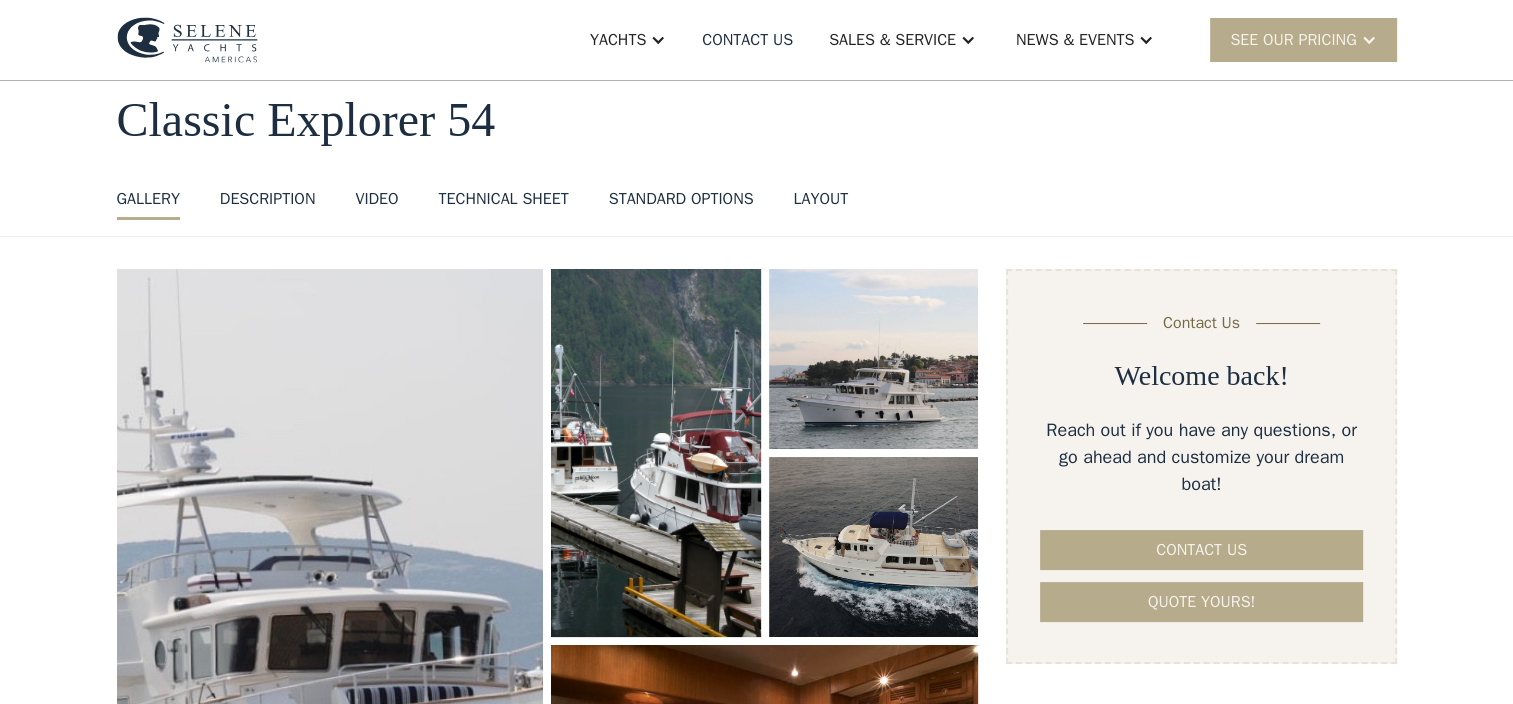 click on "GALLERY" at bounding box center (148, 199) 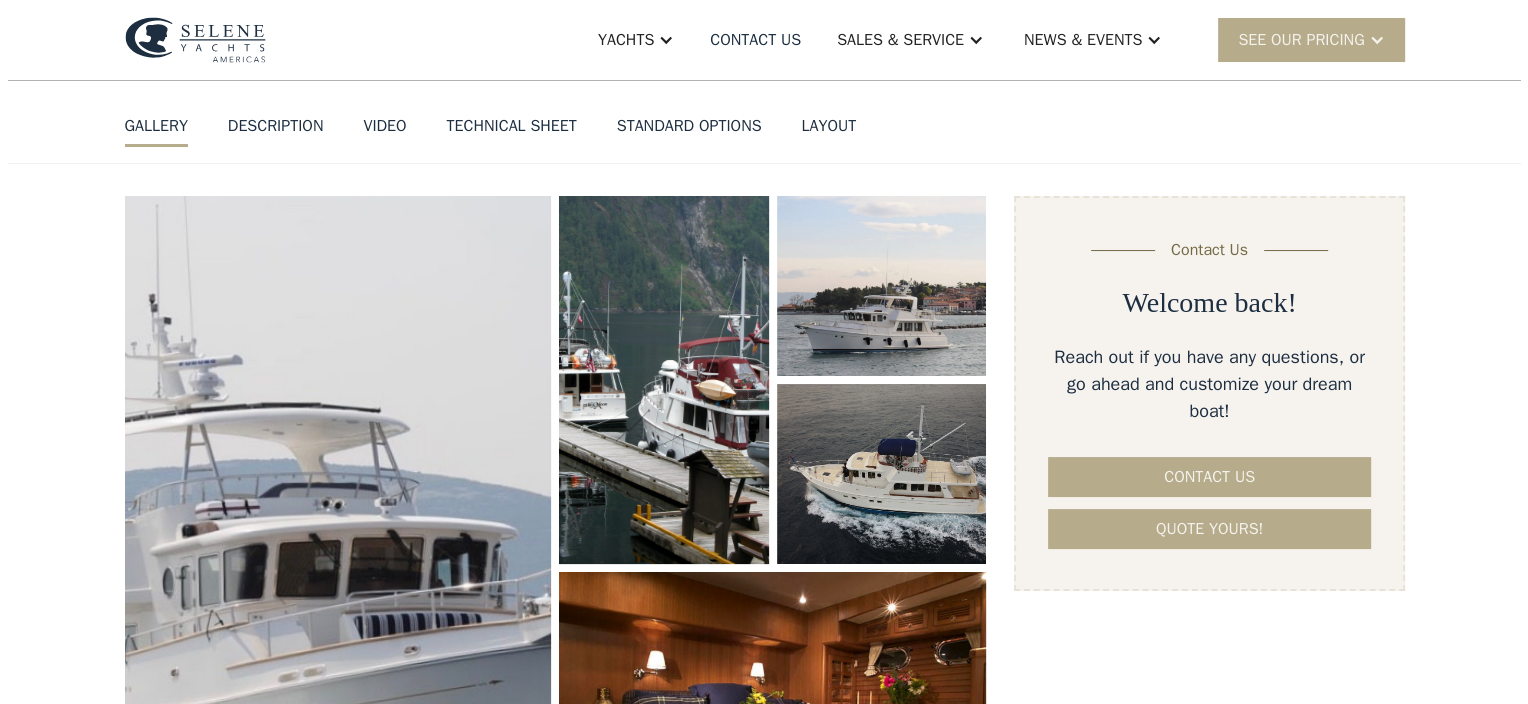 scroll, scrollTop: 268, scrollLeft: 0, axis: vertical 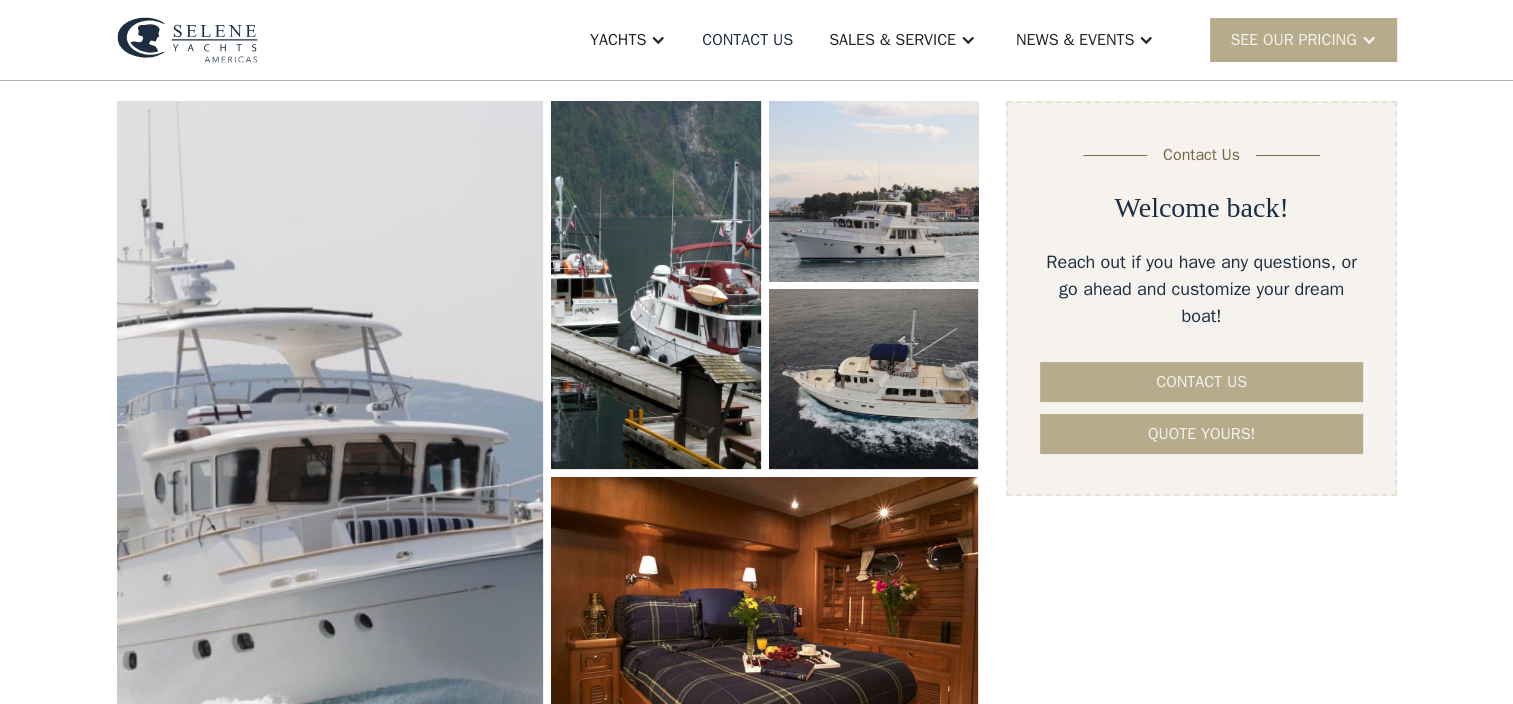 click at bounding box center (874, 191) 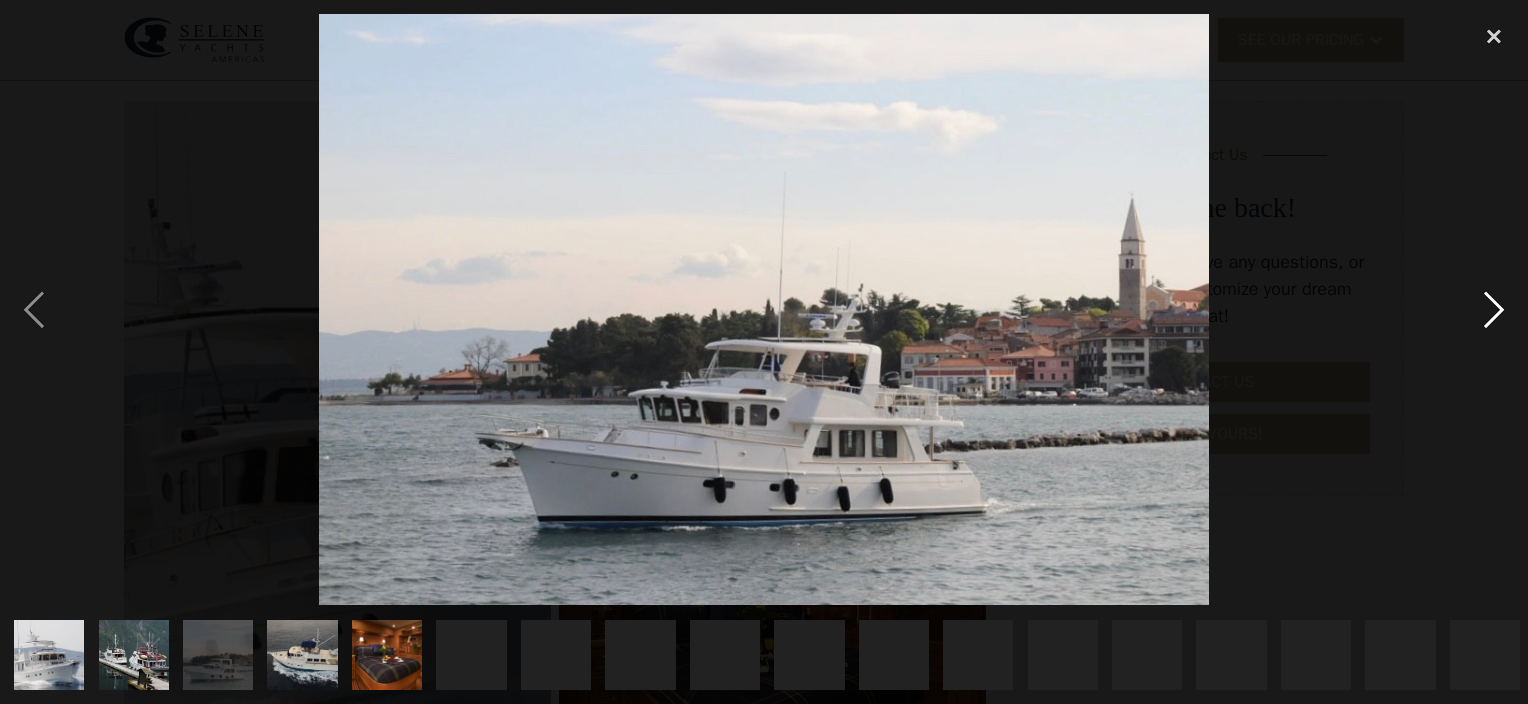 click at bounding box center (1494, 309) 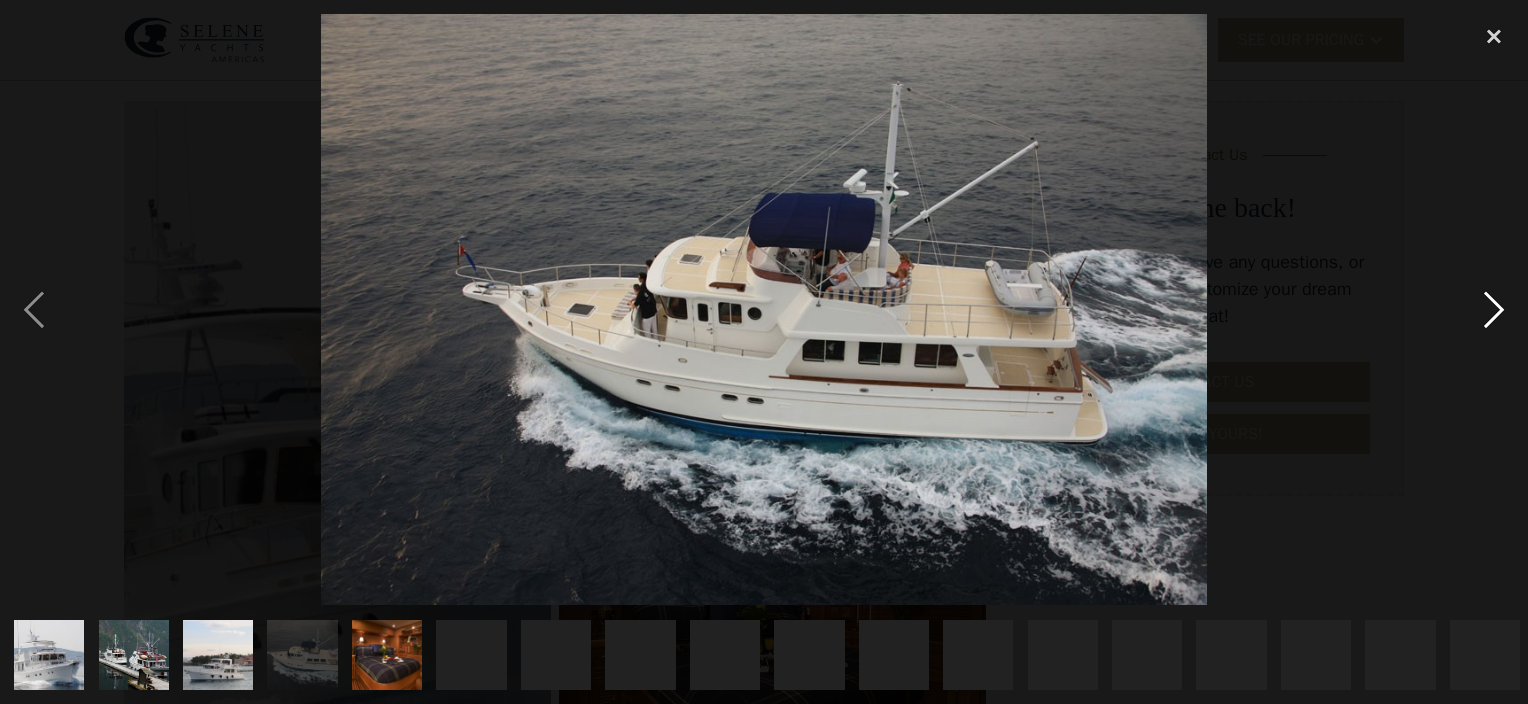 click at bounding box center (1494, 309) 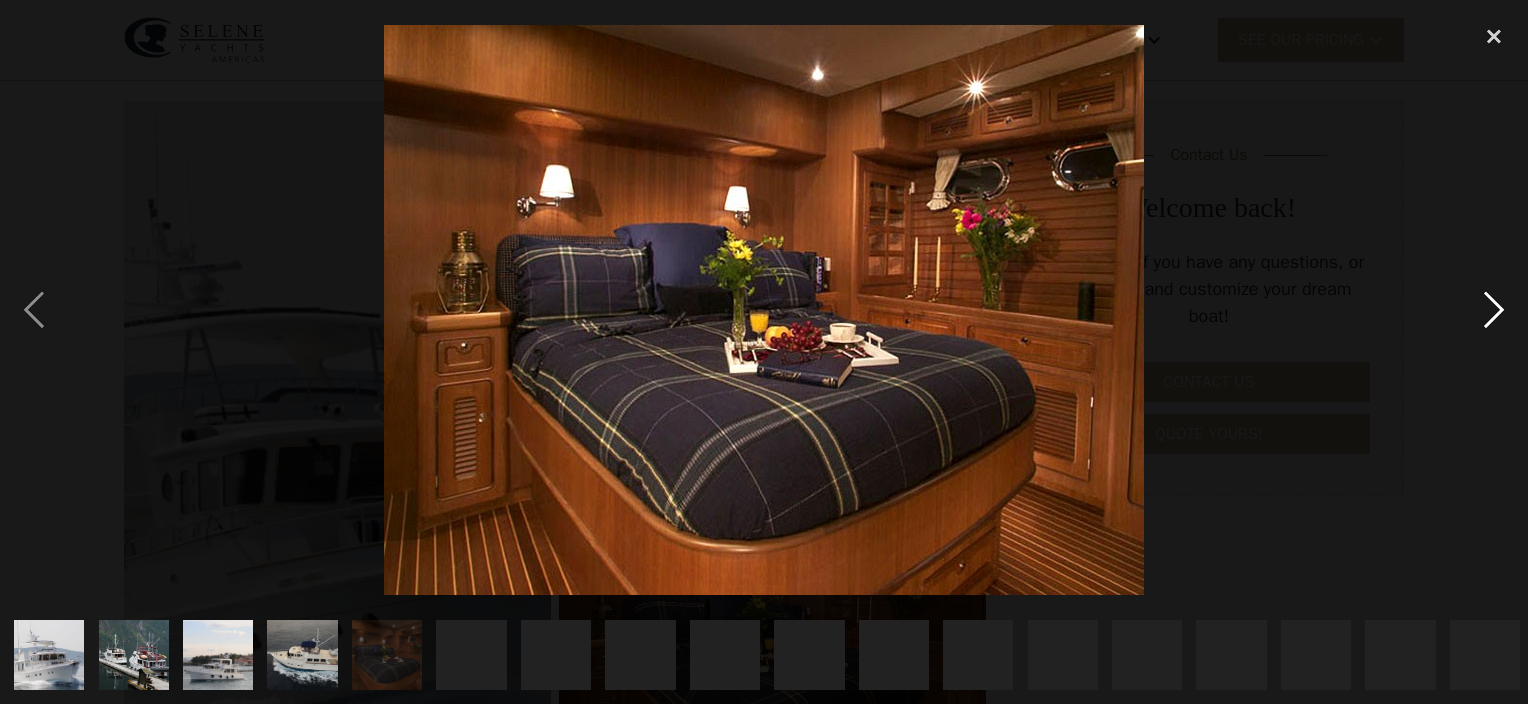 click at bounding box center (1494, 309) 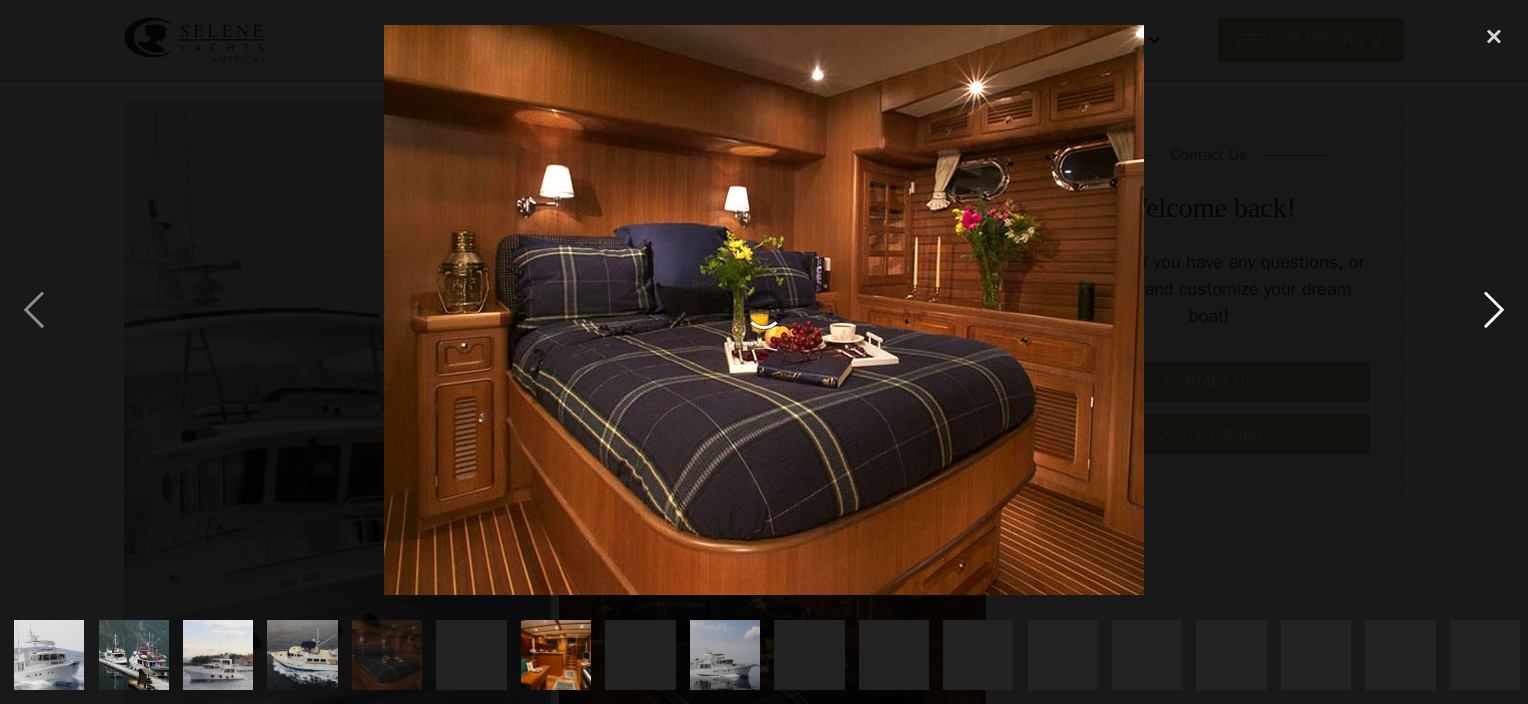 click at bounding box center (1494, 309) 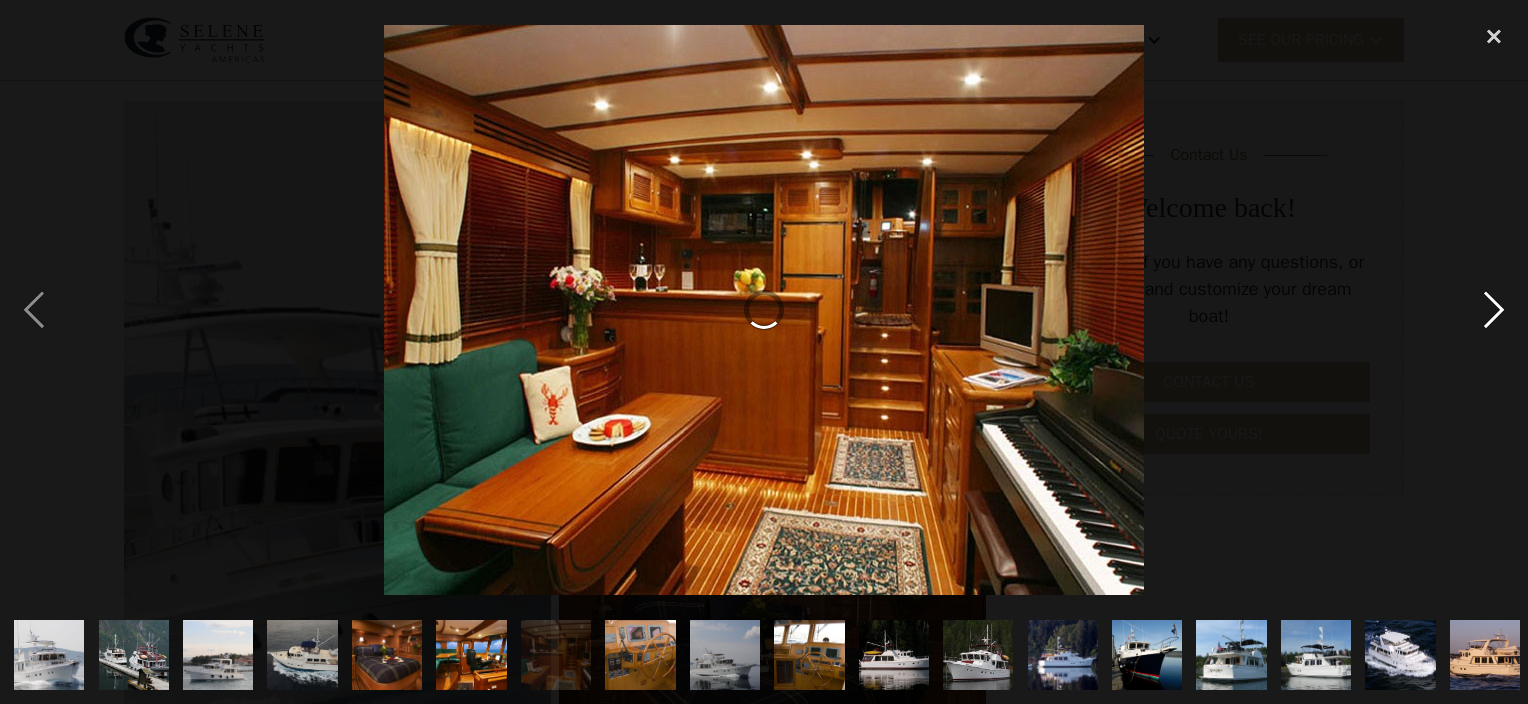 click at bounding box center (1494, 309) 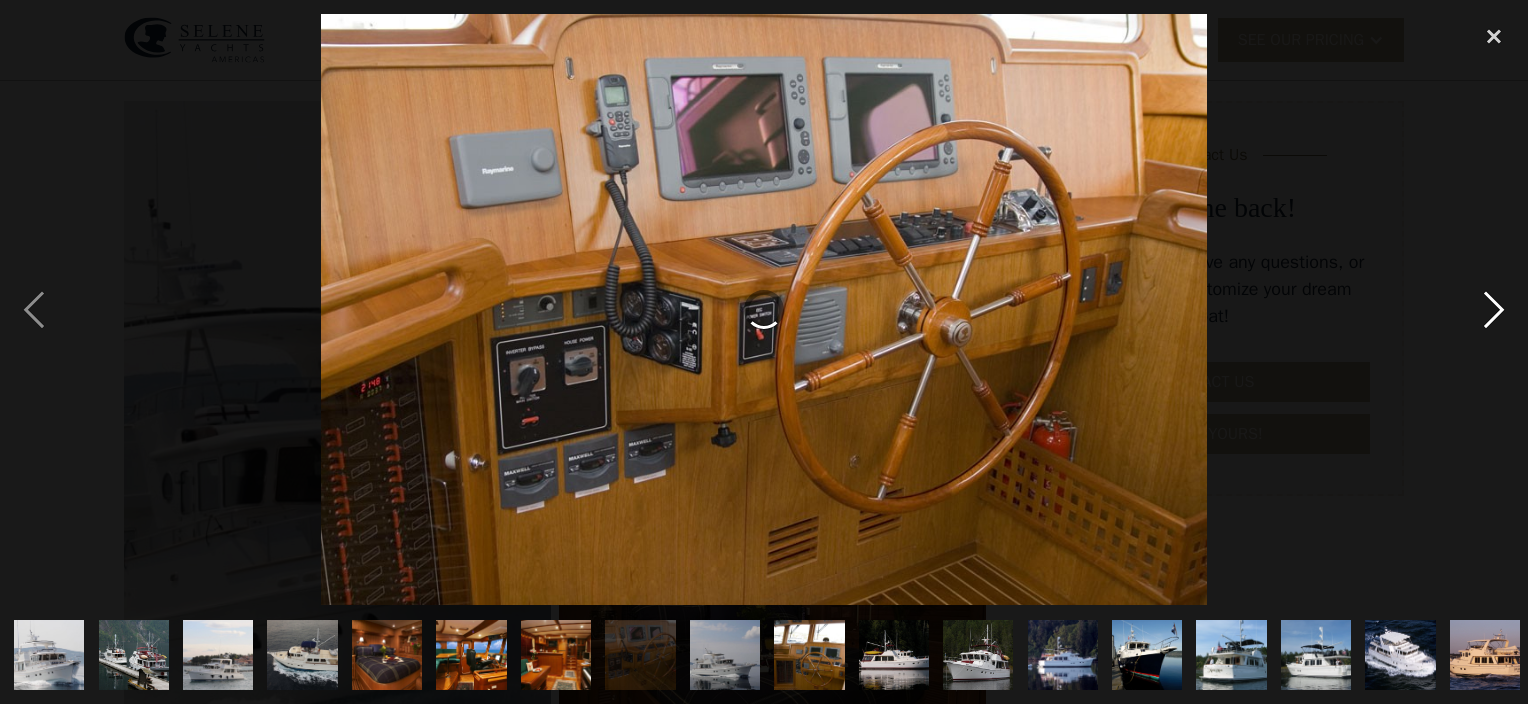 click at bounding box center [1494, 309] 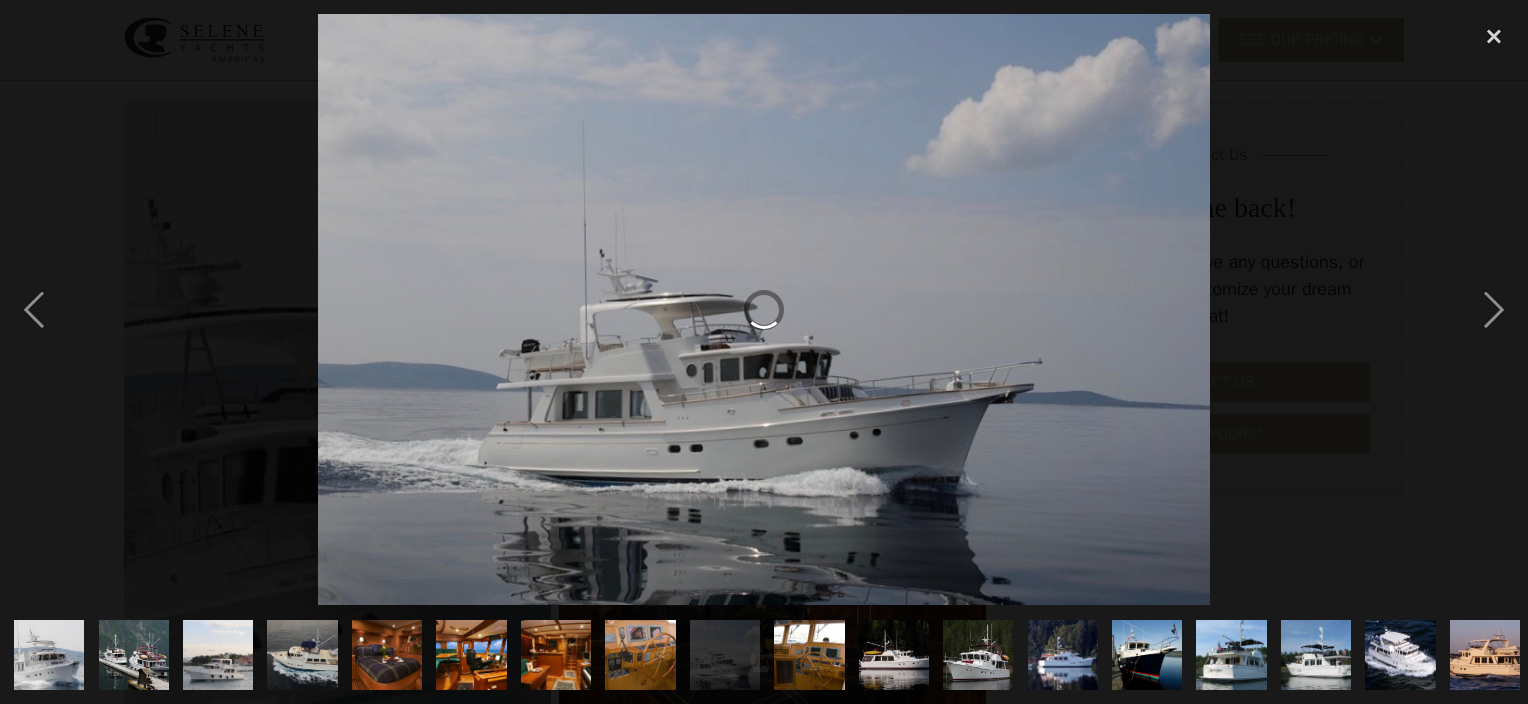 click at bounding box center [49, 655] 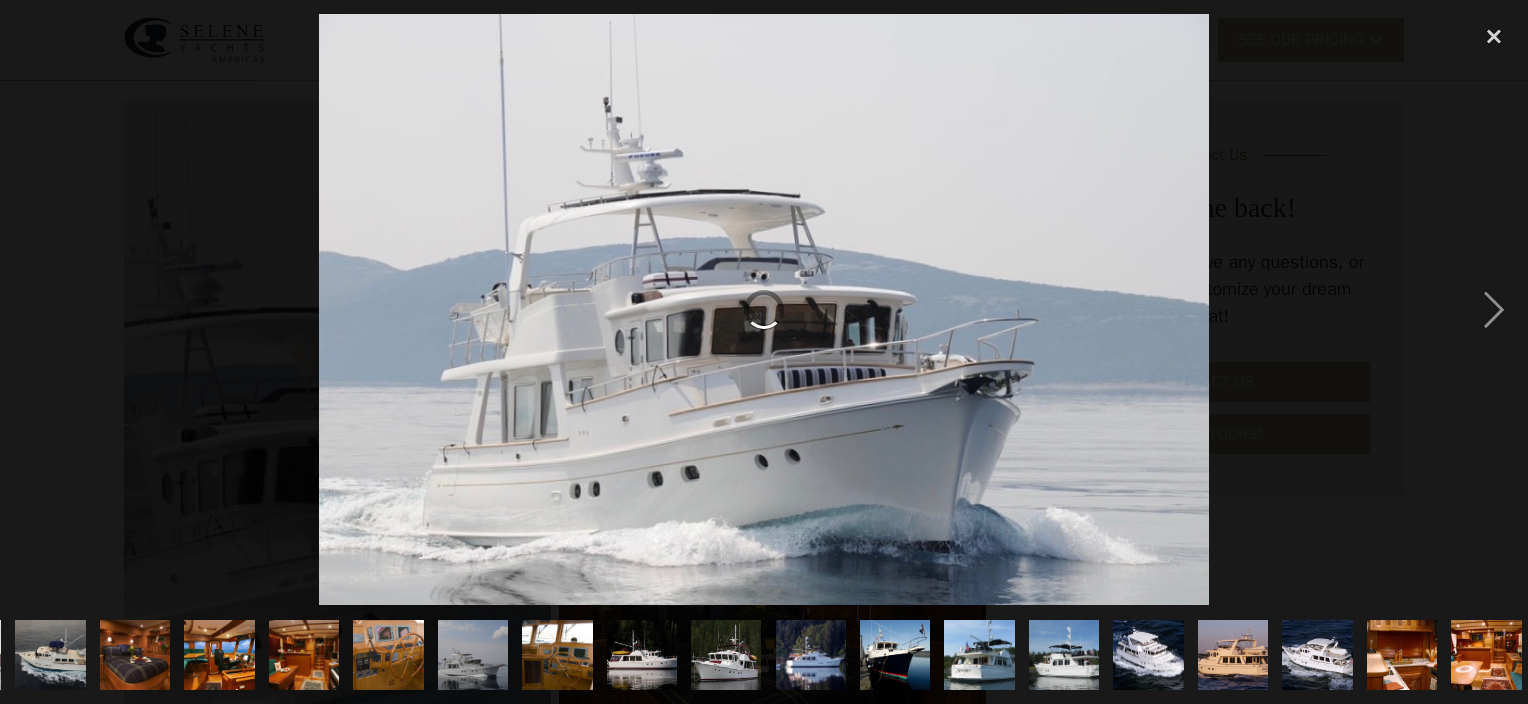 scroll, scrollTop: 0, scrollLeft: 260, axis: horizontal 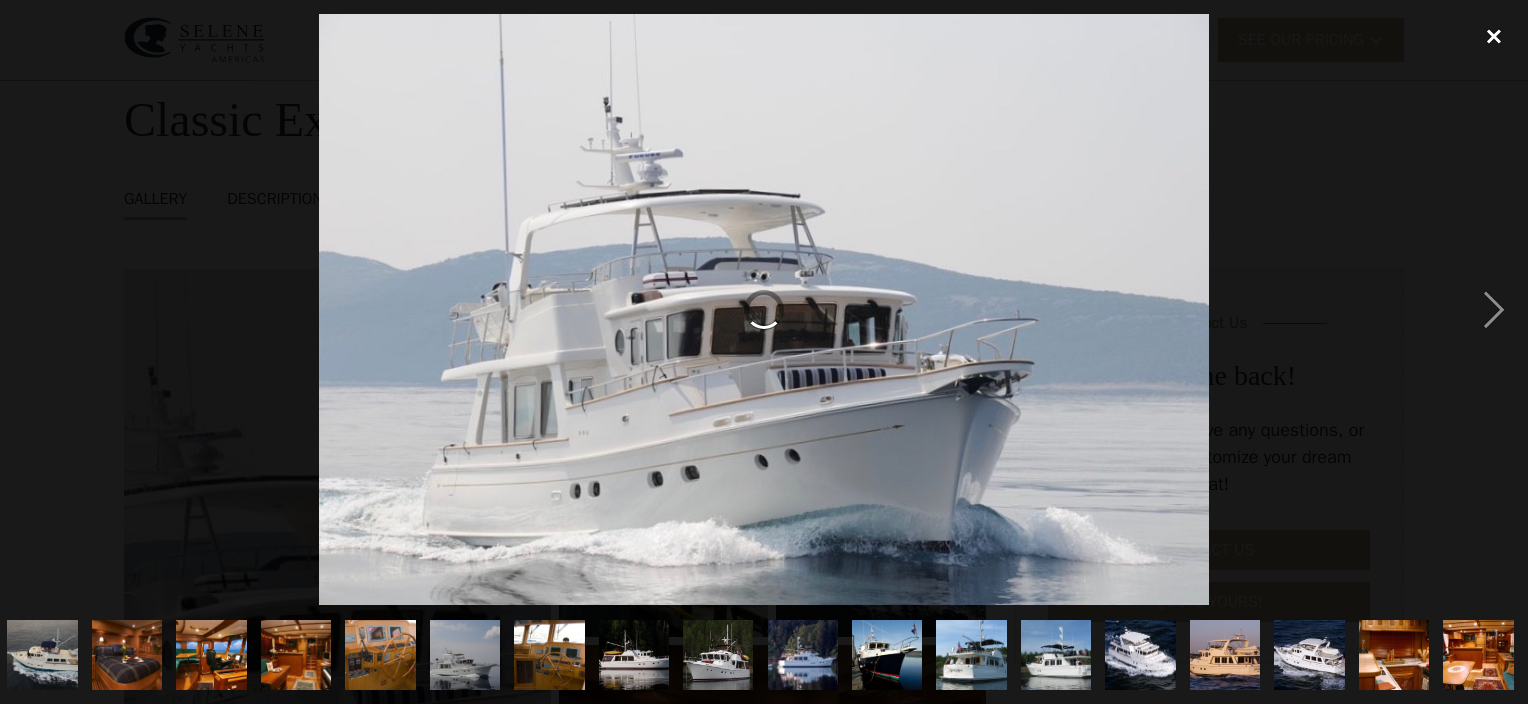 click at bounding box center [1494, 36] 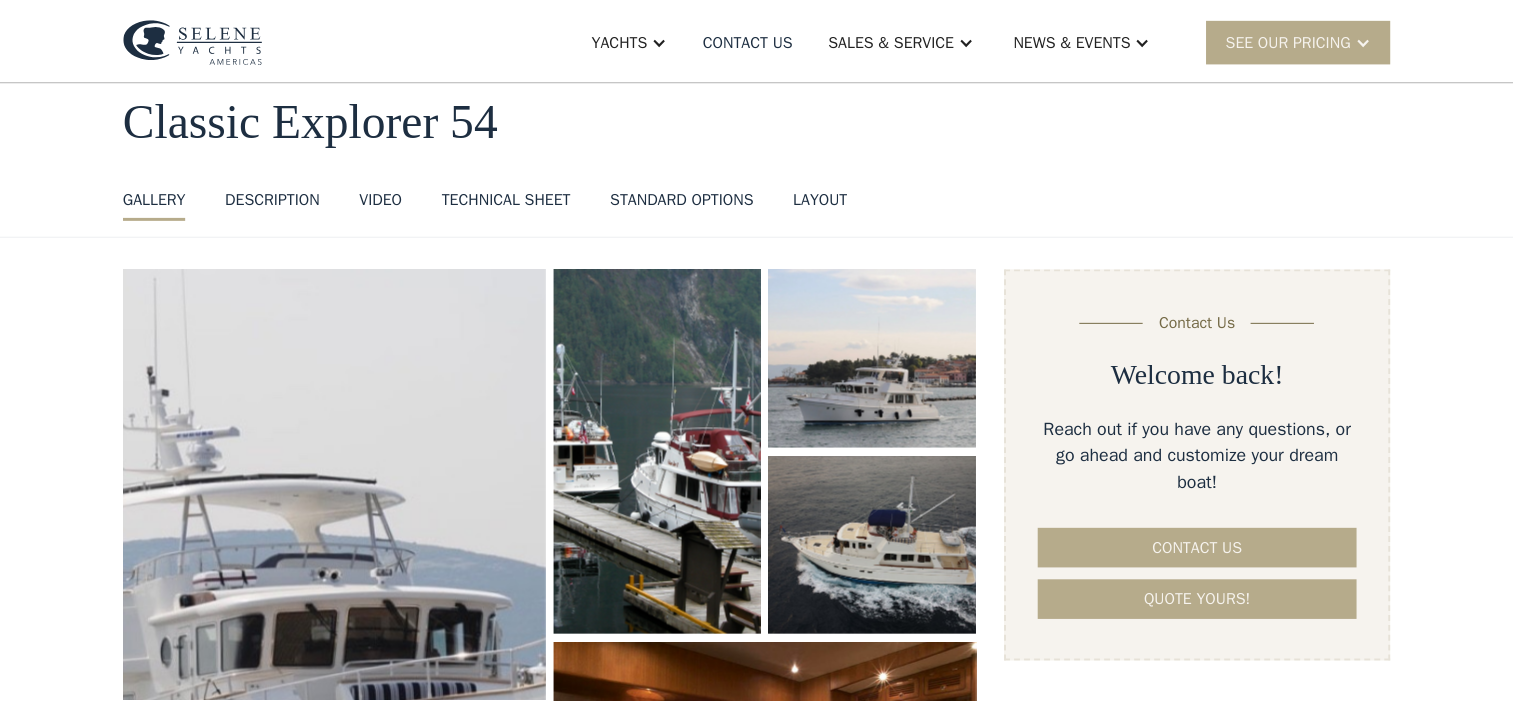 scroll, scrollTop: 0, scrollLeft: 0, axis: both 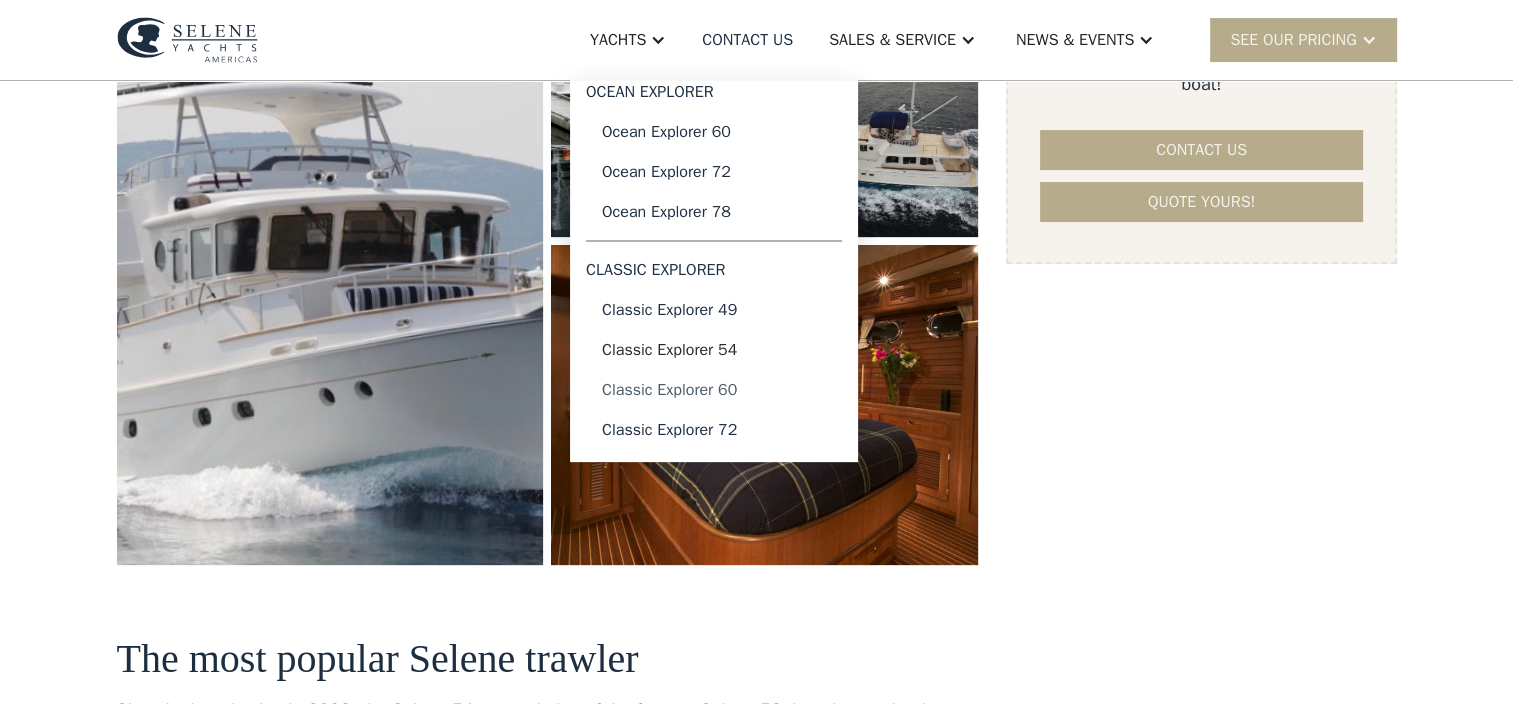 click on "Classic Explorer 60" at bounding box center [714, 390] 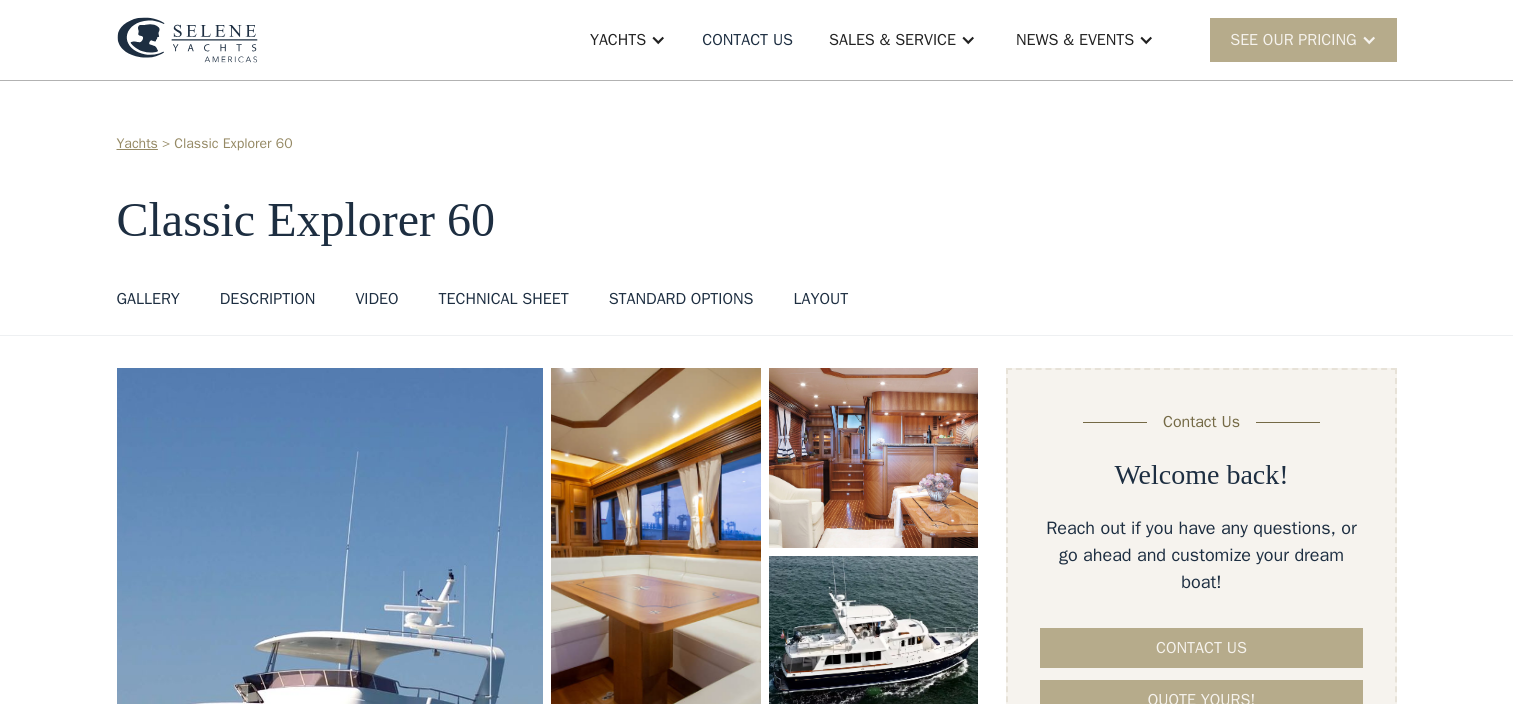 scroll, scrollTop: 0, scrollLeft: 0, axis: both 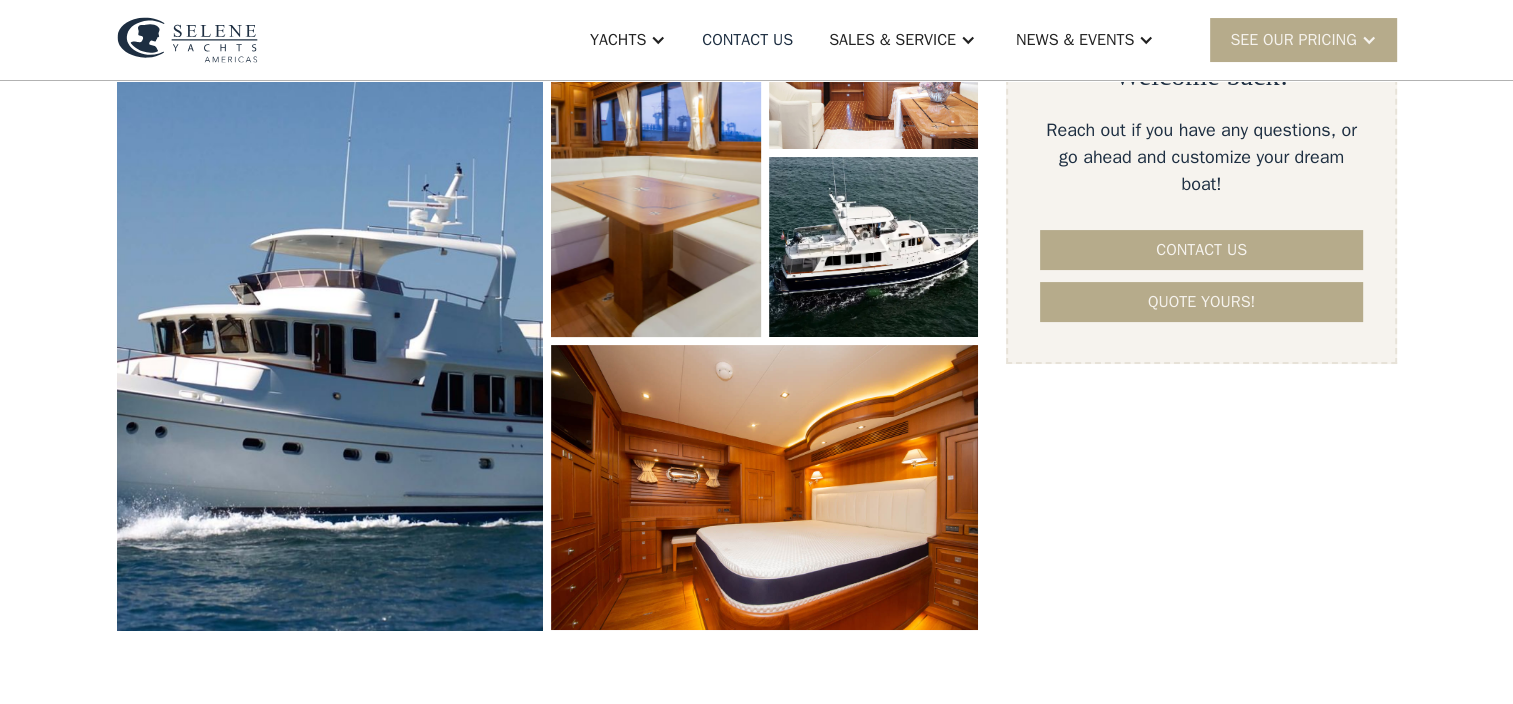 click at bounding box center [330, 299] 